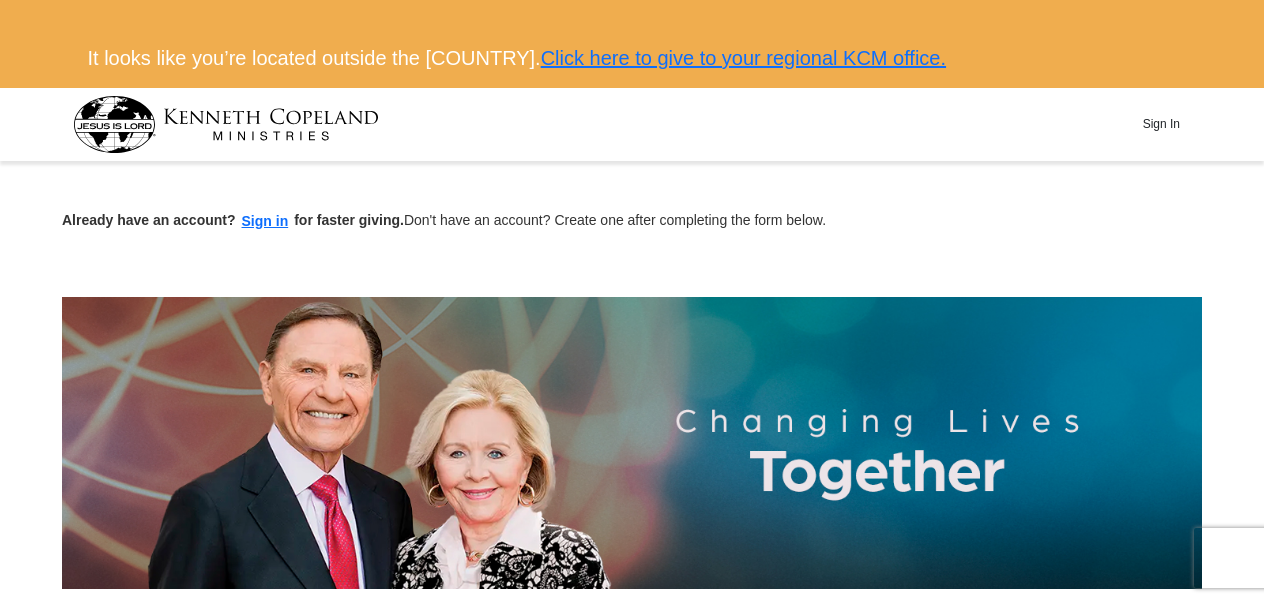 scroll, scrollTop: 0, scrollLeft: 0, axis: both 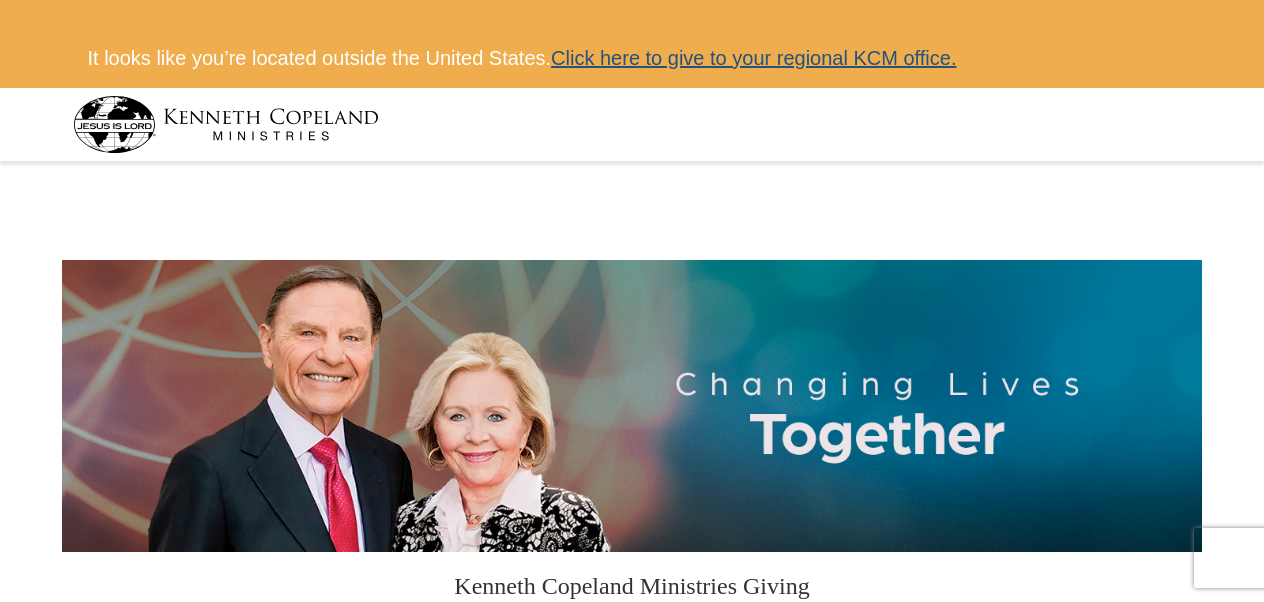 click on "Click here to give to your regional KCM office." at bounding box center [753, 58] 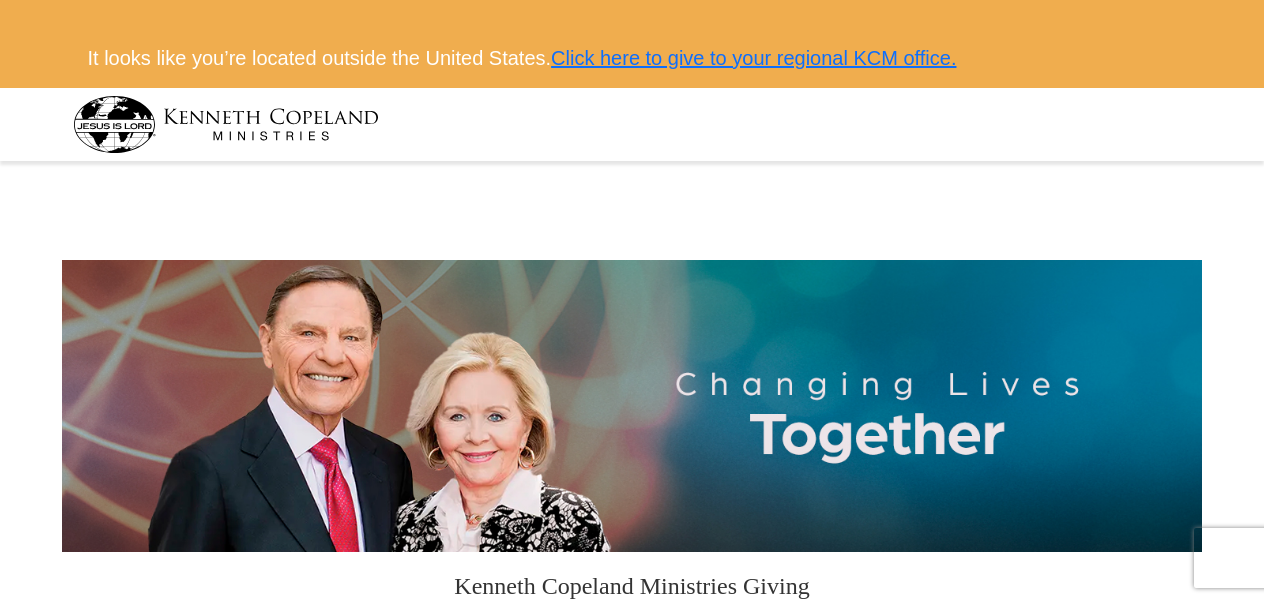 scroll, scrollTop: 354, scrollLeft: 0, axis: vertical 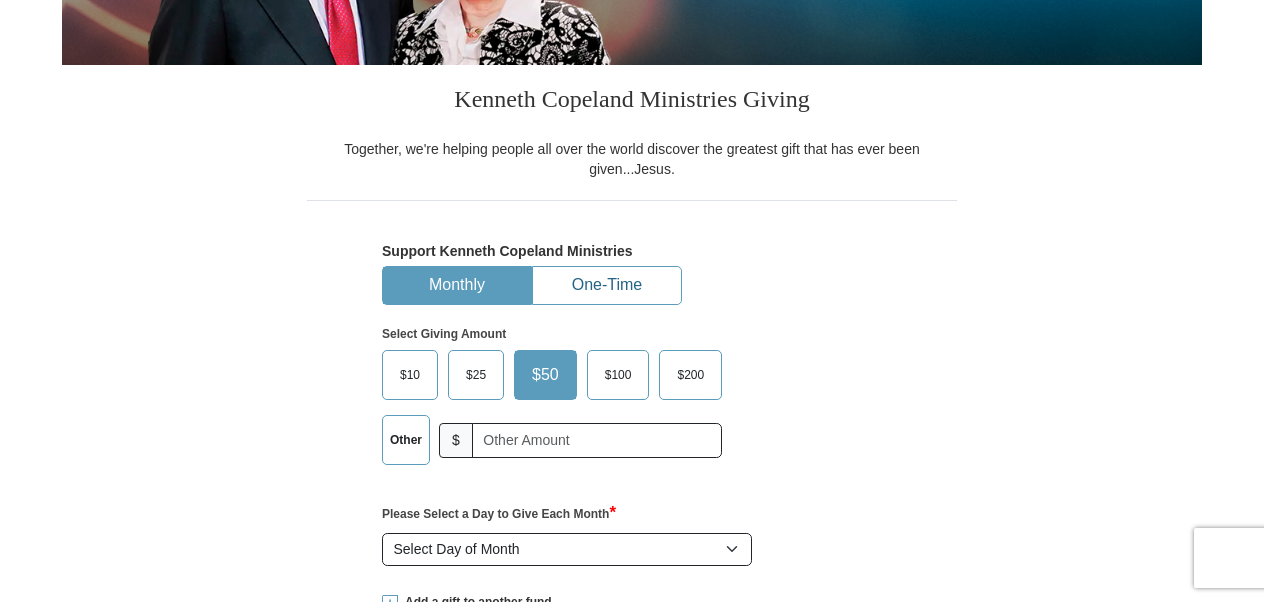 click on "One-Time" at bounding box center (607, 285) 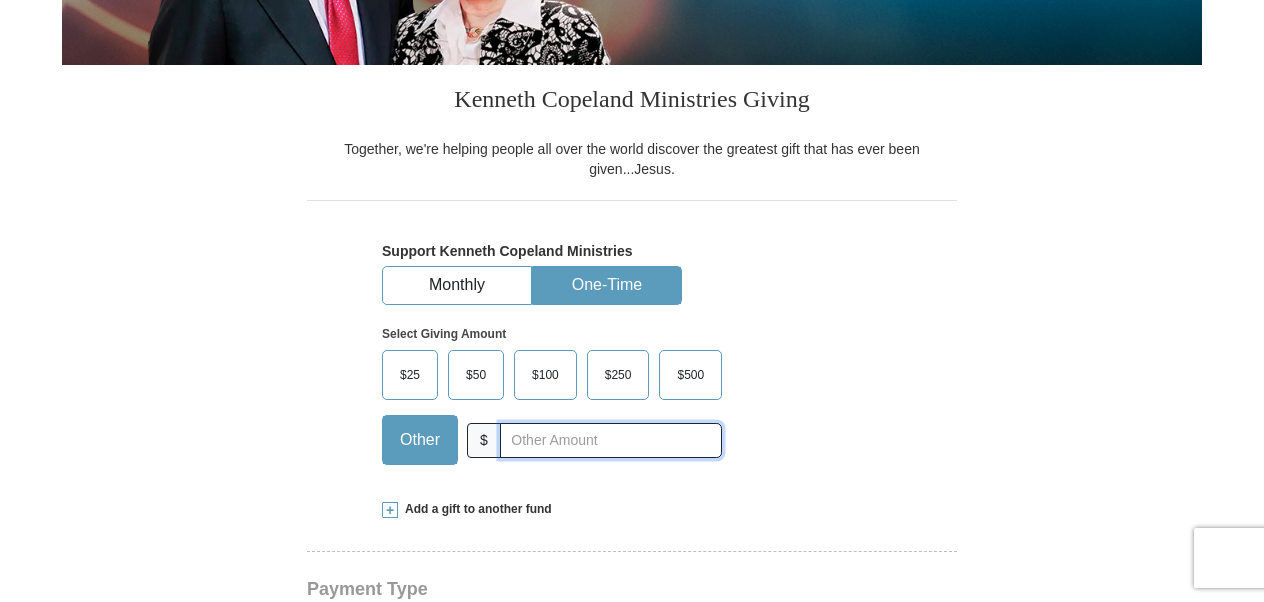 click at bounding box center (611, 440) 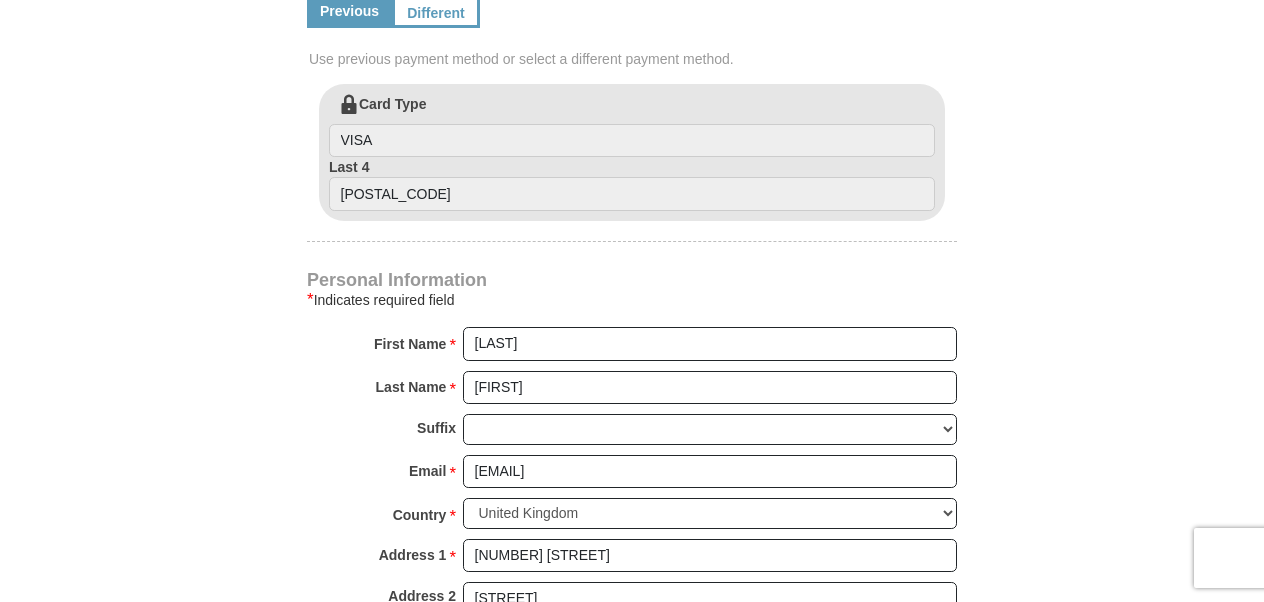 scroll, scrollTop: 1020, scrollLeft: 0, axis: vertical 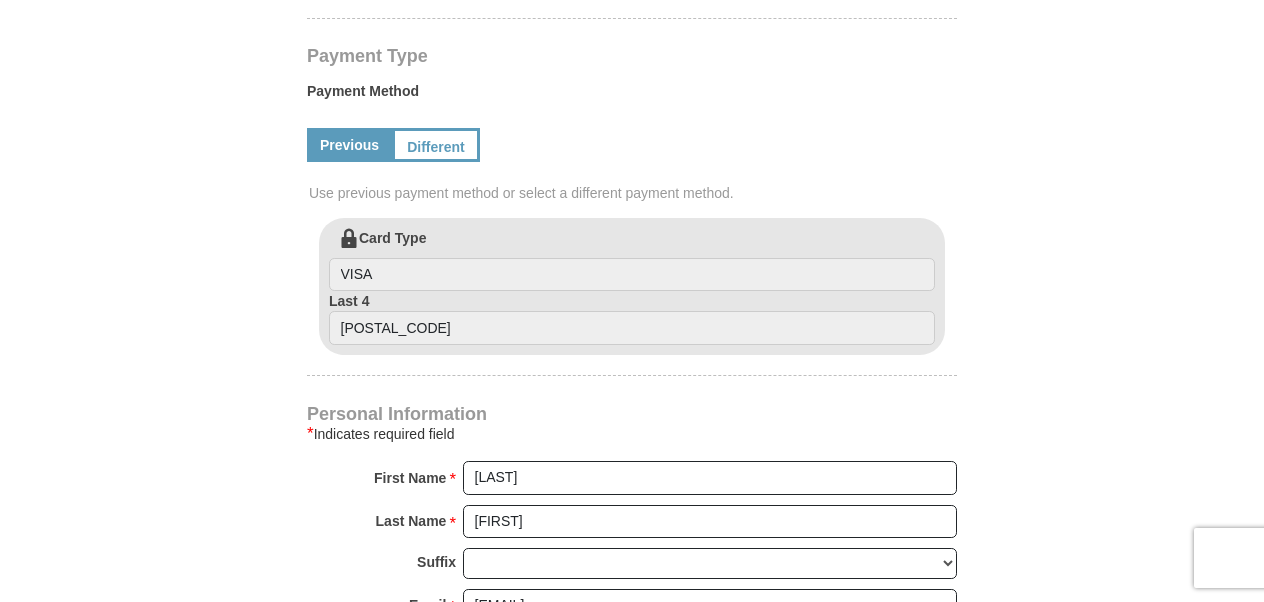type on "10" 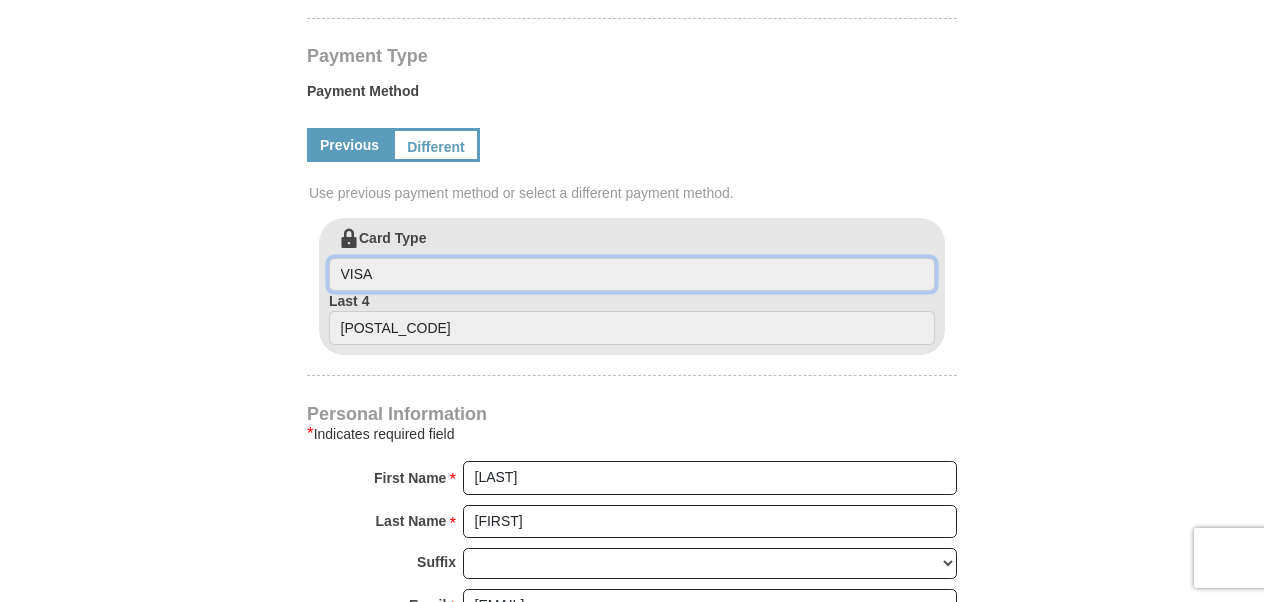 click on "VISA" at bounding box center (632, 275) 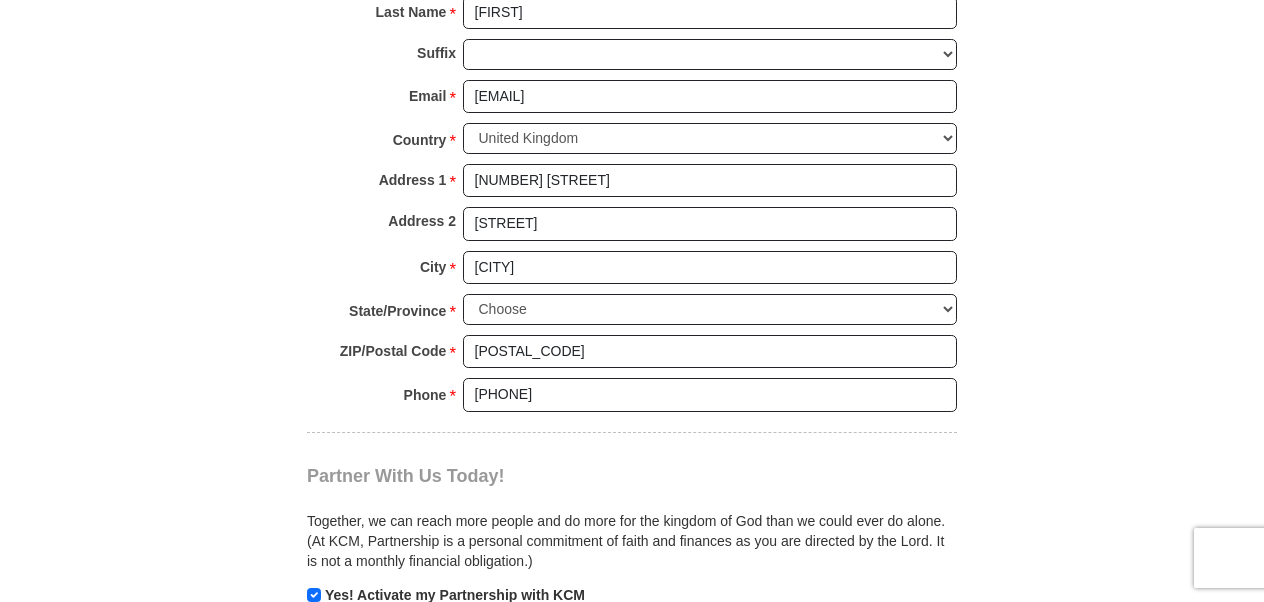 scroll, scrollTop: 1600, scrollLeft: 0, axis: vertical 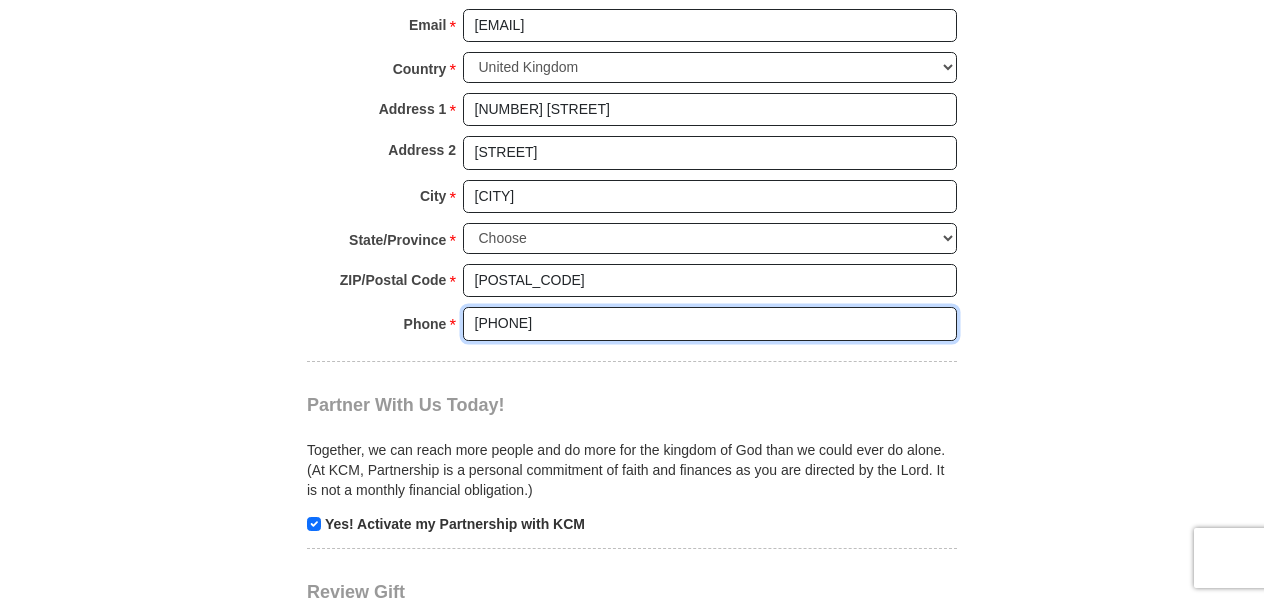 click on "+44" at bounding box center (710, 324) 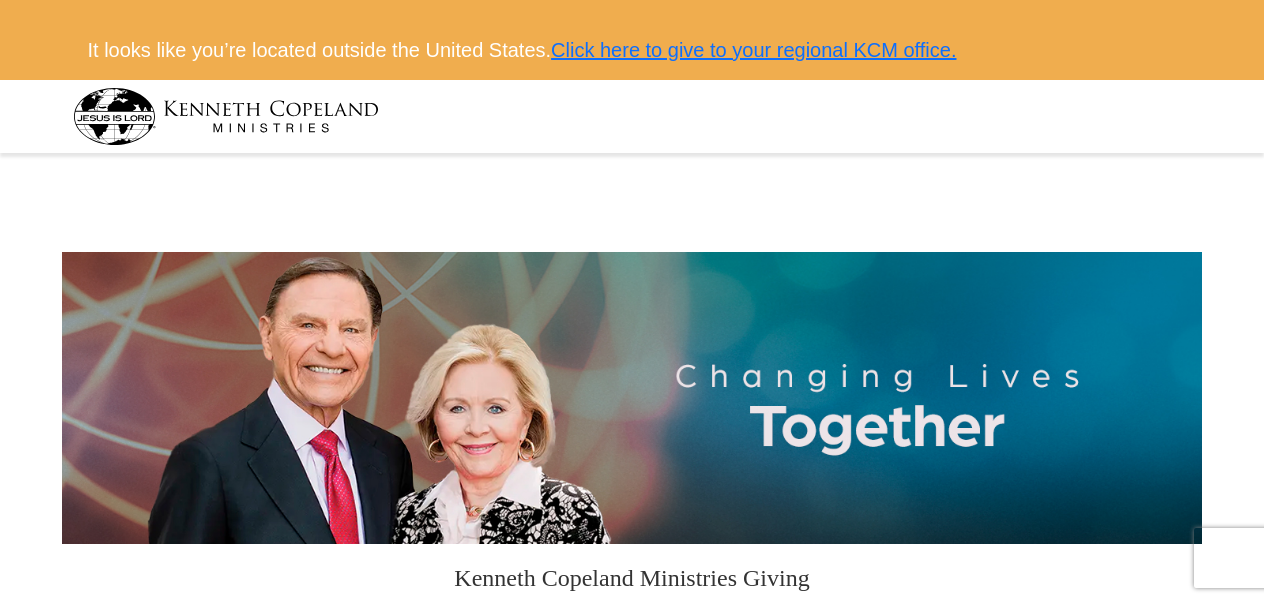 scroll, scrollTop: 0, scrollLeft: 0, axis: both 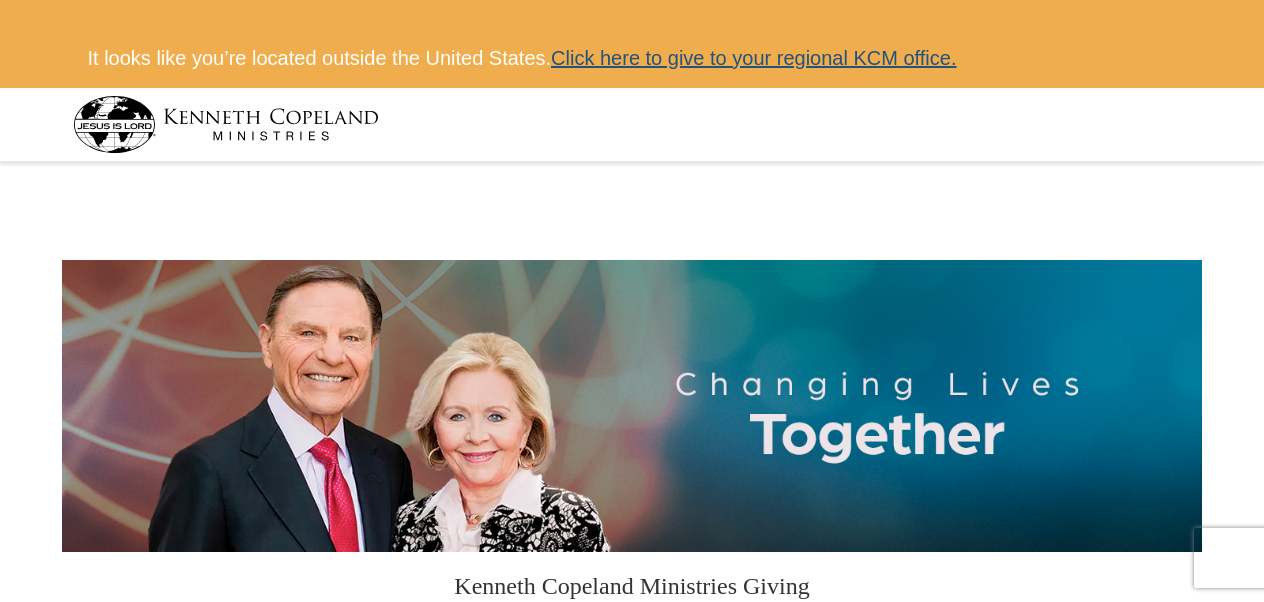 type on "+447783867683" 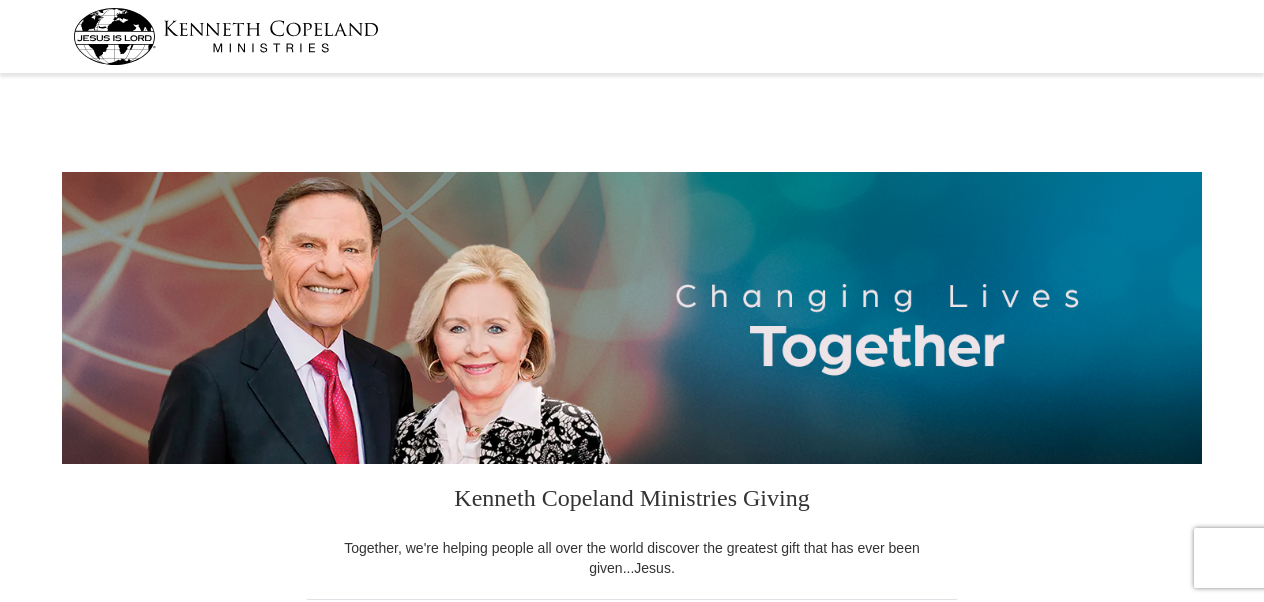 scroll, scrollTop: 0, scrollLeft: 0, axis: both 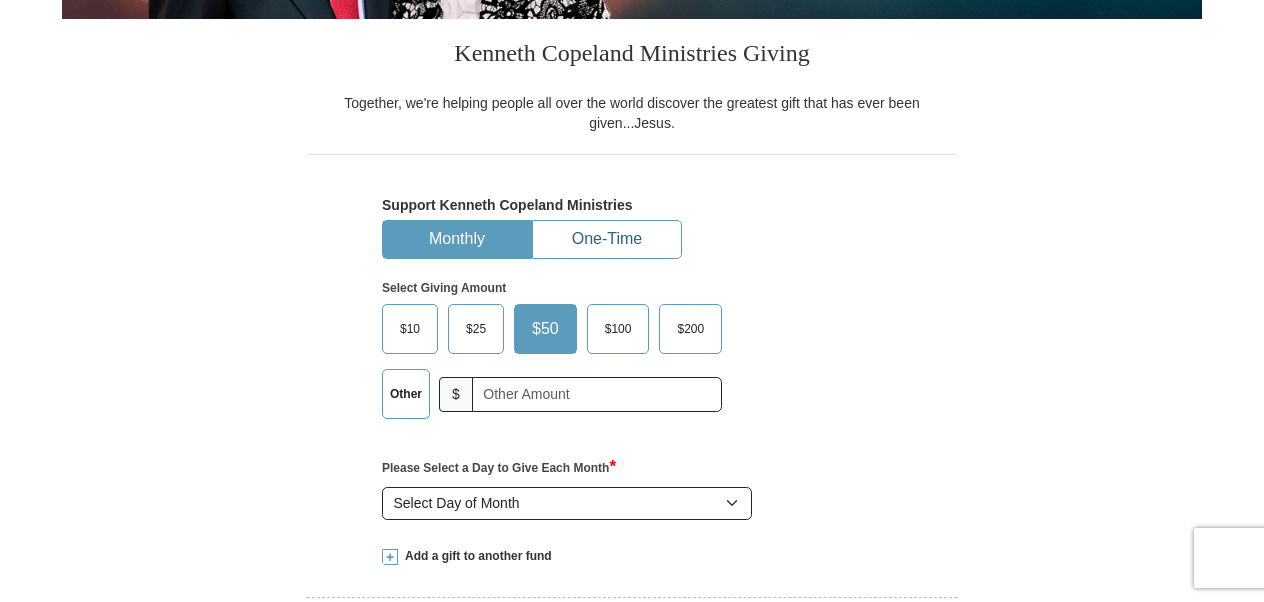 click on "One-Time" at bounding box center [607, 239] 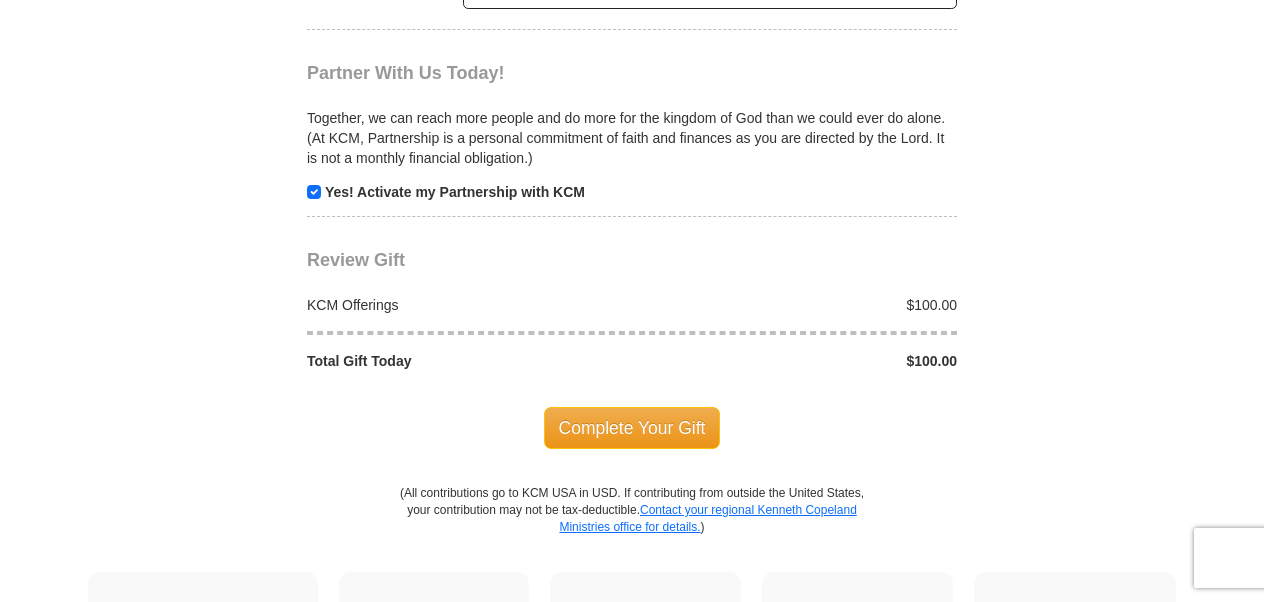 scroll, scrollTop: 2000, scrollLeft: 0, axis: vertical 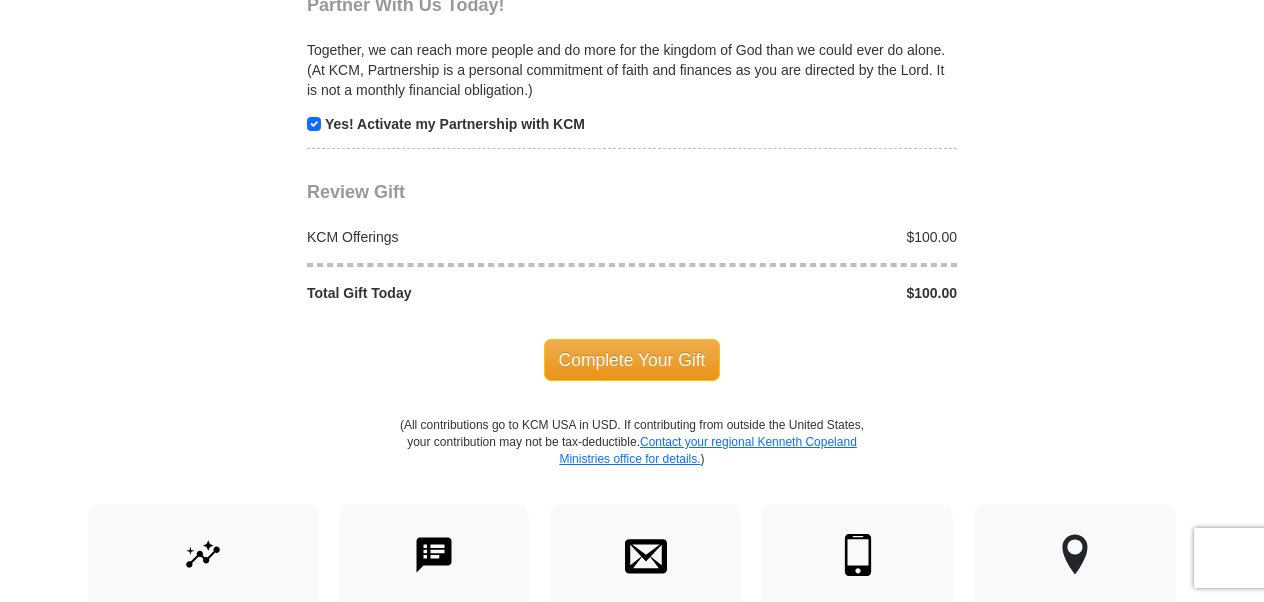 click at bounding box center [632, 265] 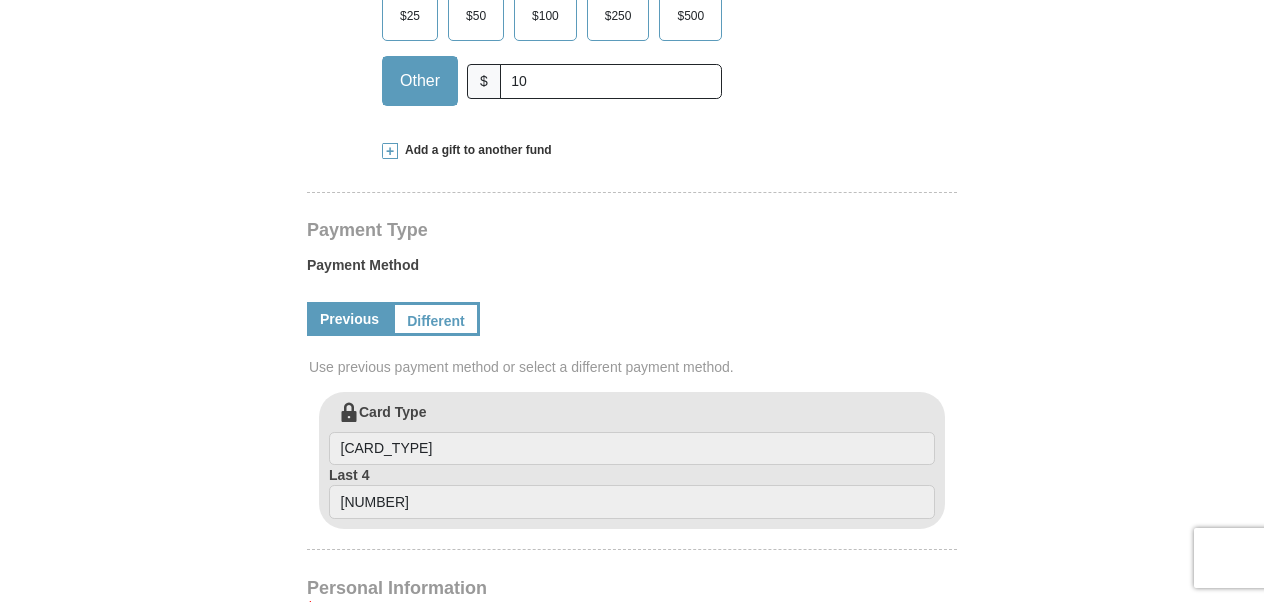 scroll, scrollTop: 800, scrollLeft: 0, axis: vertical 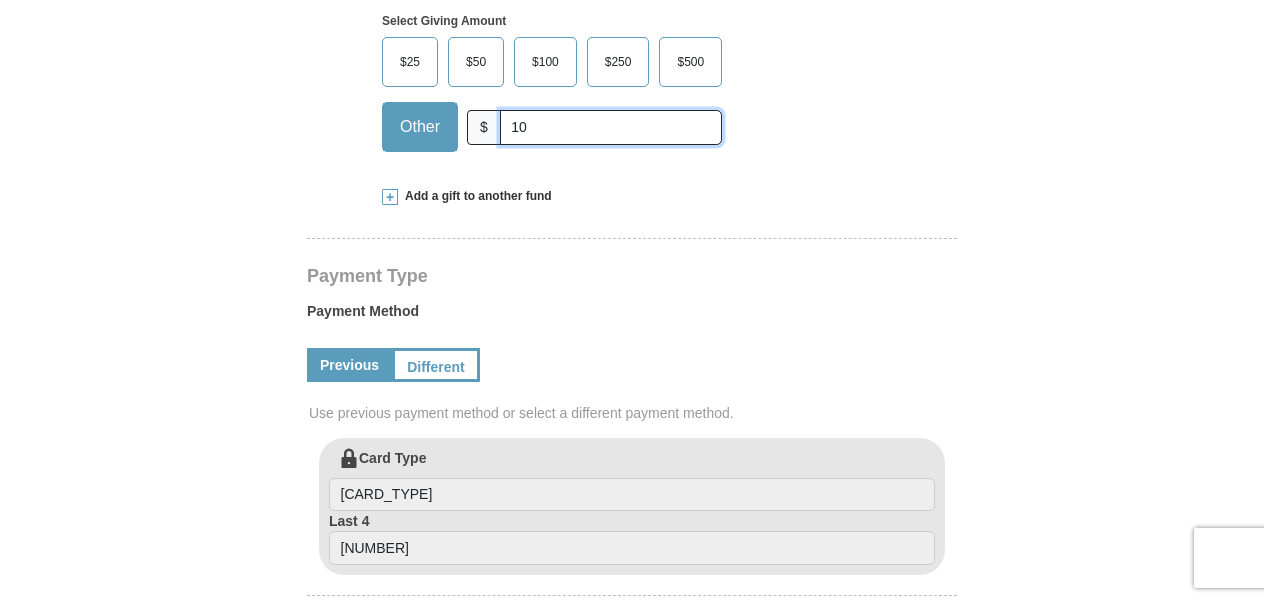 click on "10" at bounding box center [611, 127] 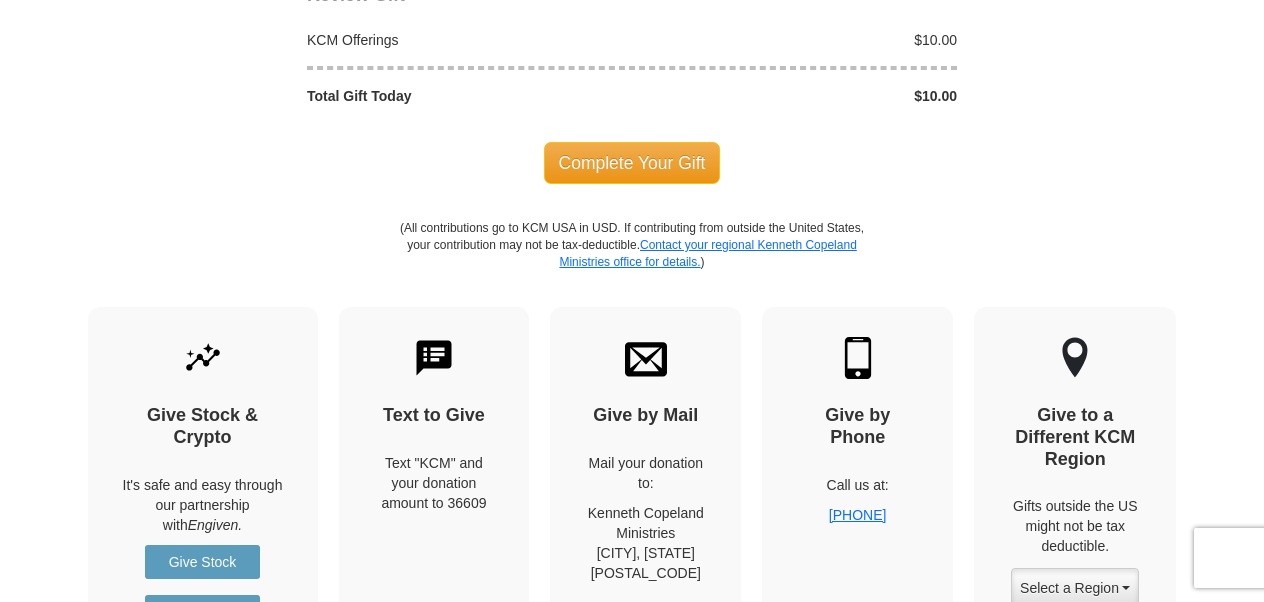 scroll, scrollTop: 2266, scrollLeft: 0, axis: vertical 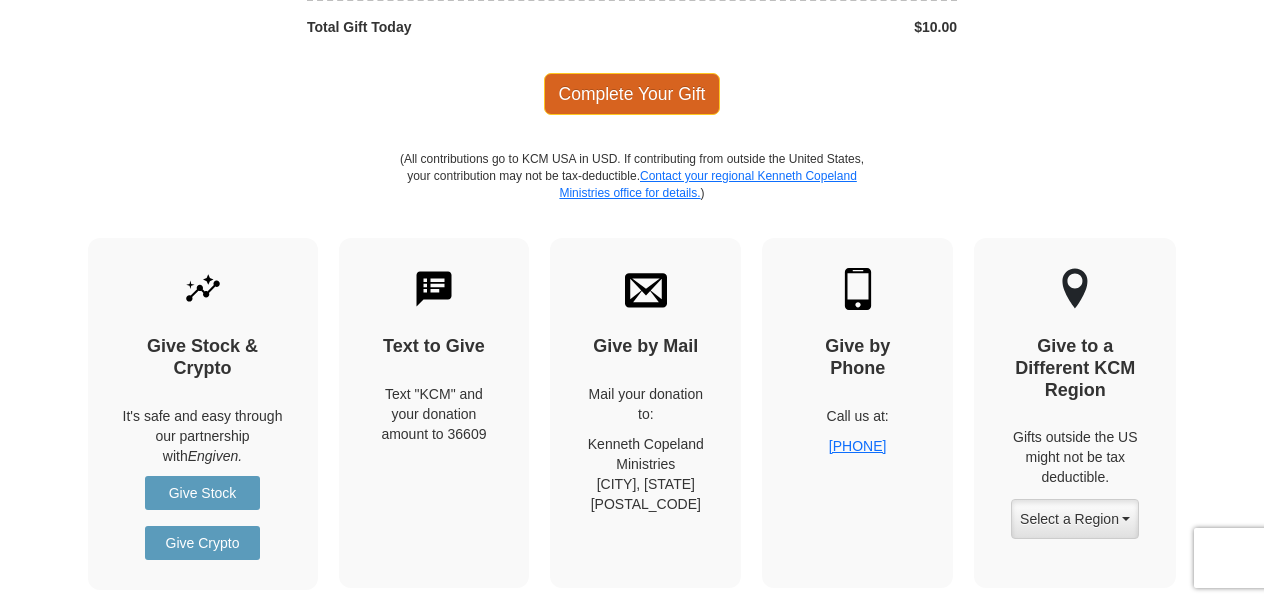 click on "Complete Your Gift" at bounding box center [632, 94] 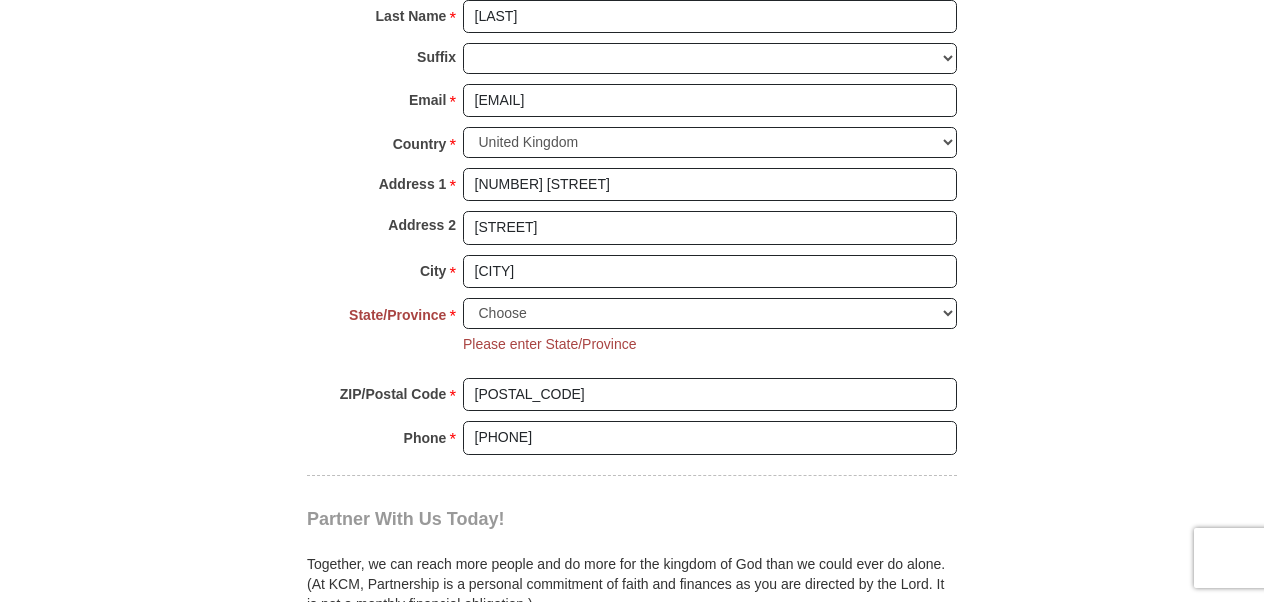 scroll, scrollTop: 1524, scrollLeft: 0, axis: vertical 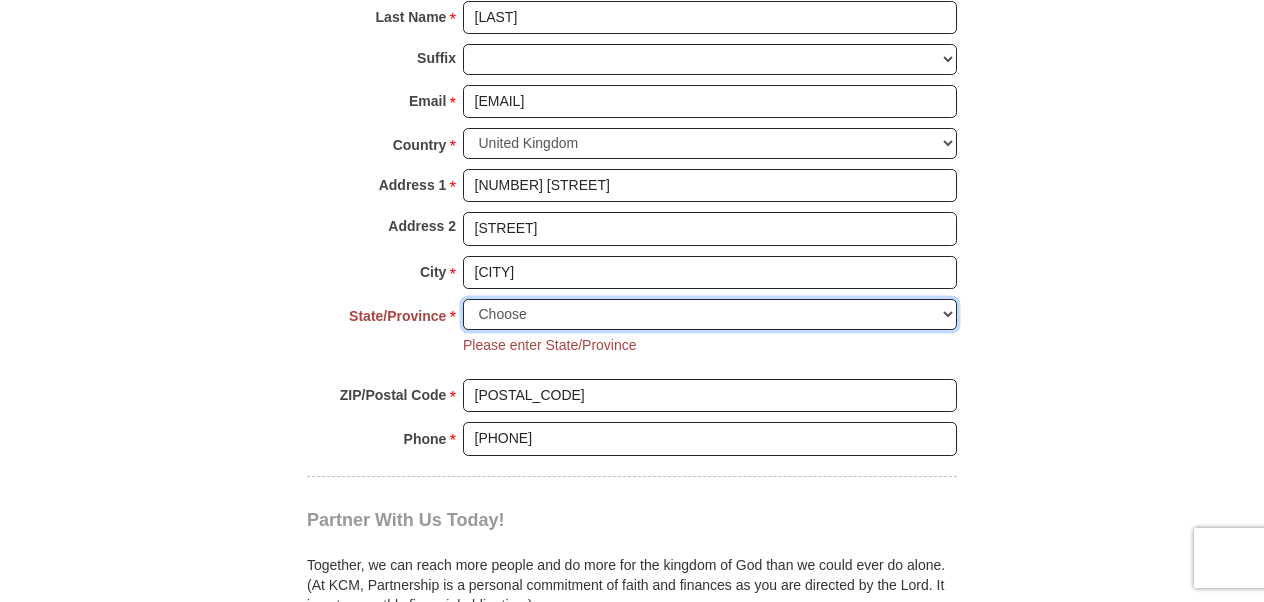 click on "Choose Antrim Ards Armagh Ballymena Ballymoney Banbridge Bedfordshire Belfast Berkshire Borders Region Bristol Buckinghamshire Cambridgeshire Carrickfergus Castlereagh Central Region Channel Is Cheshire Clwyd Coleraine Cookstown Cornwall Craigavon Cumbria Derbyshire Derry Devon Dorset Down Dumfries & Galloway Region Dungannon Durham Dyfed East Riding of Yorkshire East Sussex Essex Fermanagh Fife Region Gloucestershire Grampian Region Greater London Greater Manchester Gwent Gwynedd Hampshire Herefordshire Hertfordshire Highland Region Isle of Man Isle of Wight Isles of Scilly Kent Lancashire Larne Leicestershire Limavady Lincolnshire Lisburn Lothian Region Magherafelt Merseyside Mid Glamorgan Middlesex Moyle NULL Newry and Mourne Newtownabbey Norfolk North Down North Yorkshire Northumberland Nottinghamshire Omagh Orkney Is Oxfordshire Powys Rutland Shetland Is Shropshire Somerset South Glamorgan South Yorkshire Staffordshire Strabane Strathclyde Region Suffolk Surrey Tayside Region Tyne & Wear Warwickshire" at bounding box center [710, 314] 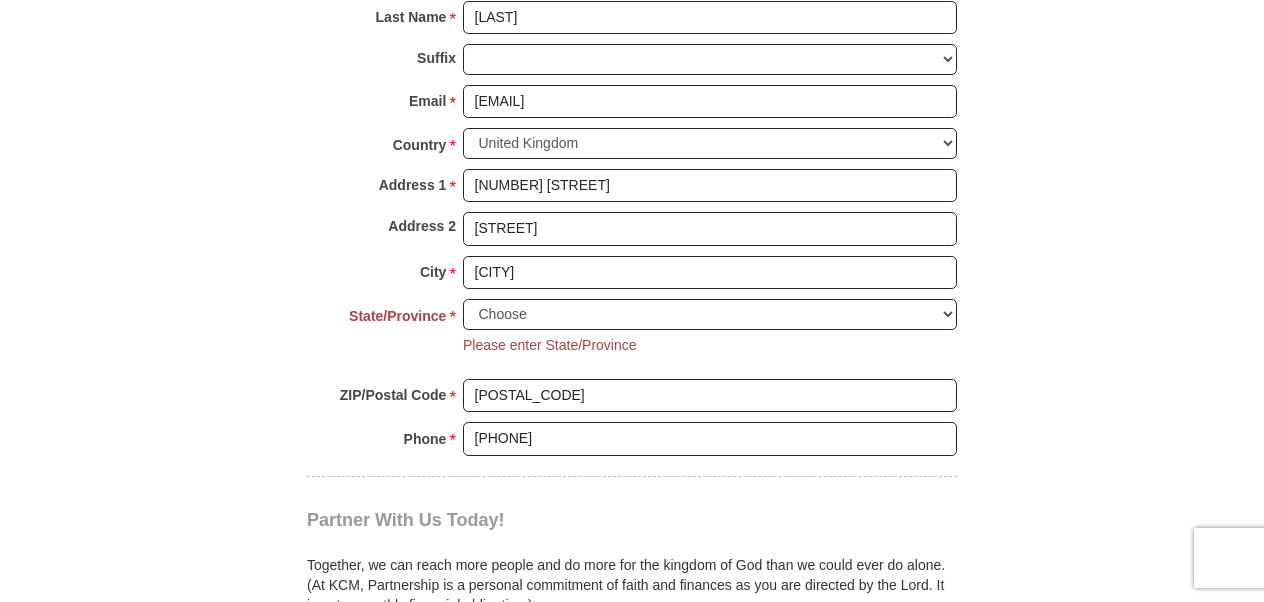 click on "Kenneth Copeland Ministries Giving
Together, we're helping people all over the world discover the greatest gift that has ever been given...Jesus.
Support Kenneth Copeland Ministries
Monthly
One-Time
Select Giving Amount
Amount must be a valid number
The total gift cannot be less than $1.00
$25 $50" at bounding box center (632, -168) 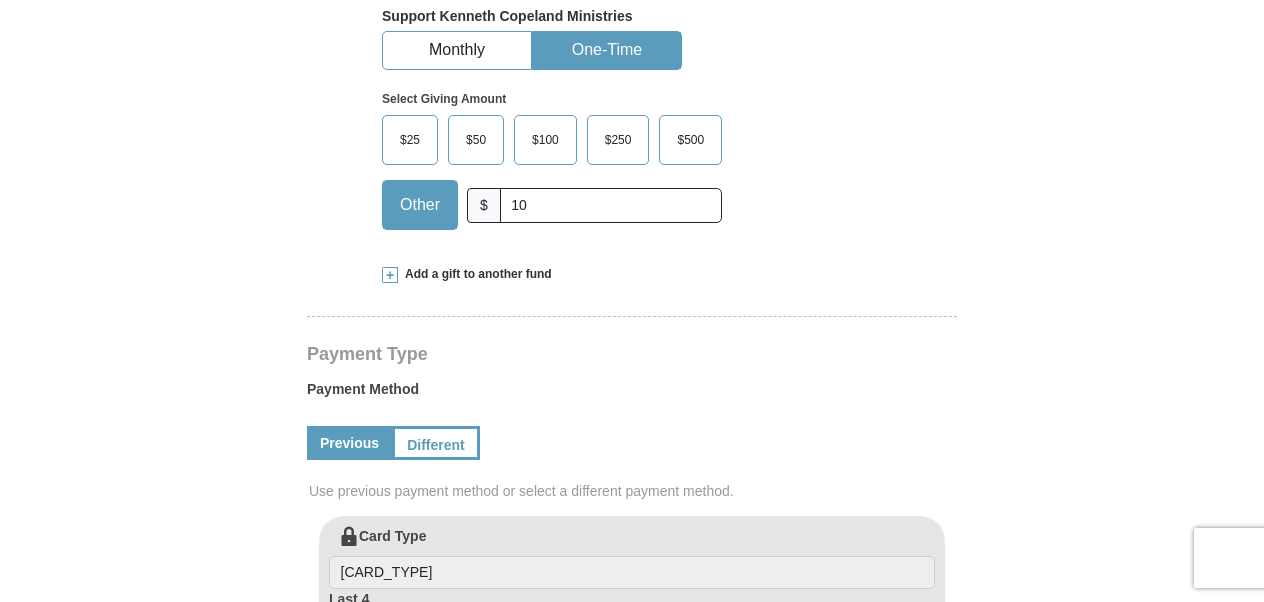 scroll, scrollTop: 724, scrollLeft: 0, axis: vertical 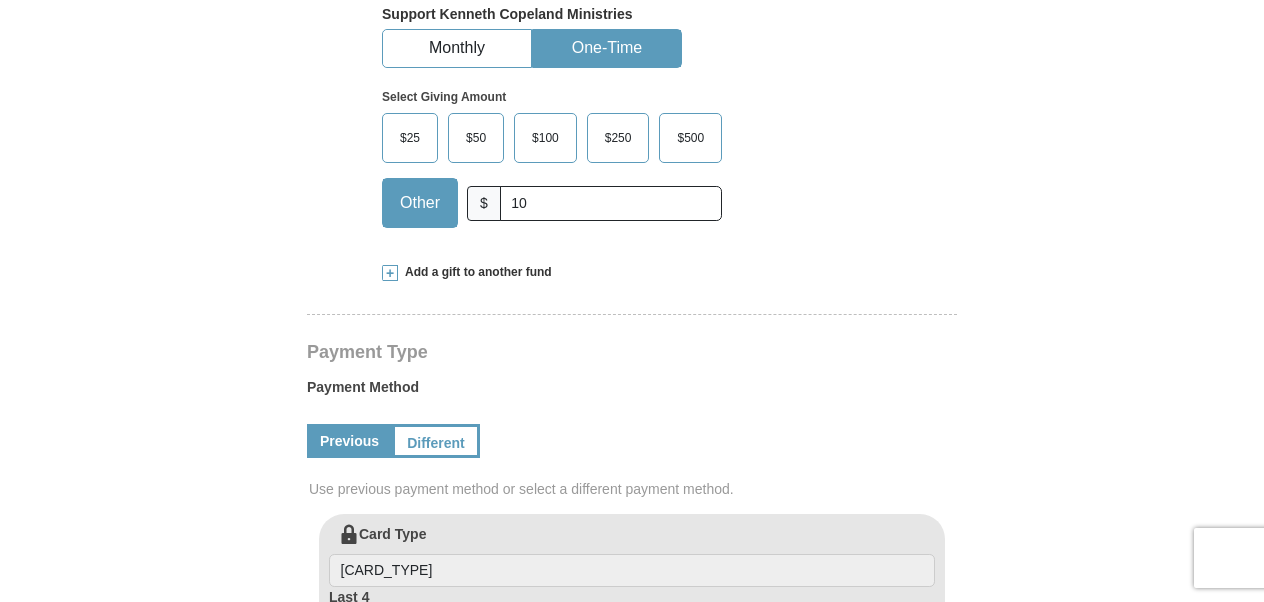 click on "Other" at bounding box center (420, 203) 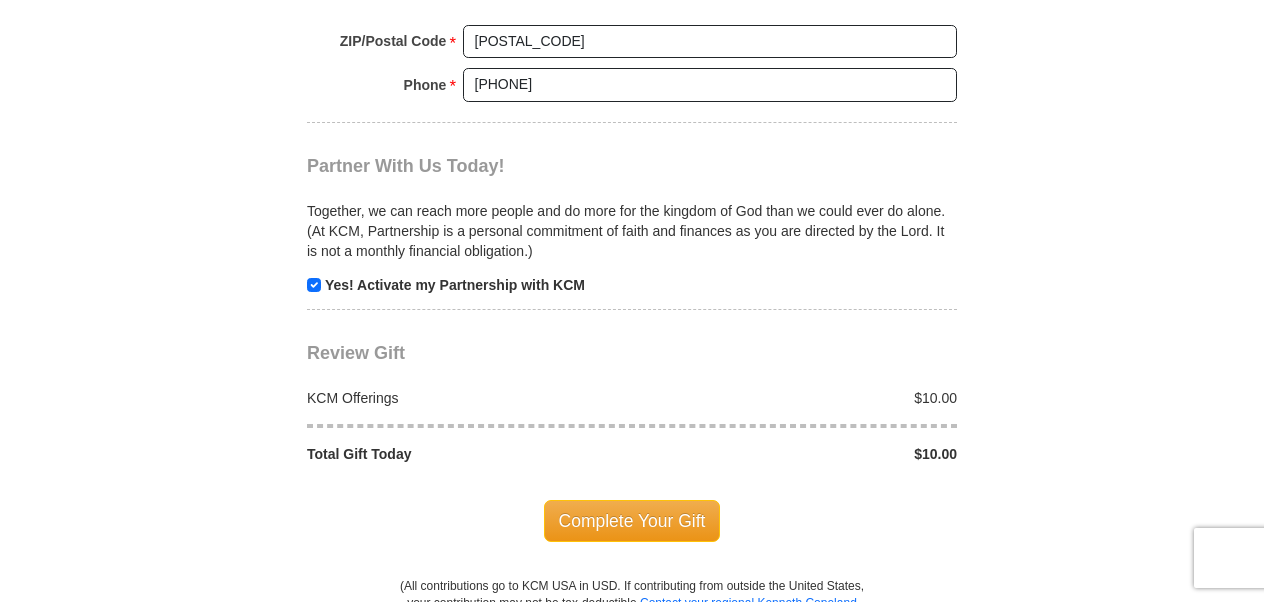 scroll, scrollTop: 1924, scrollLeft: 0, axis: vertical 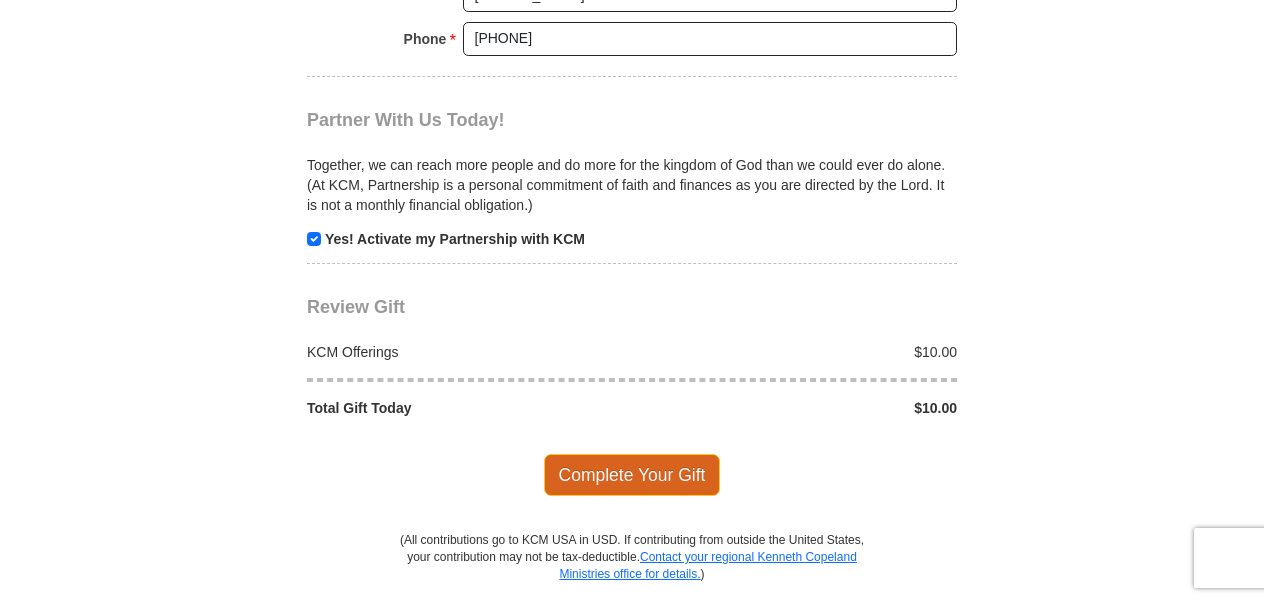 click on "Complete Your Gift" at bounding box center [632, 475] 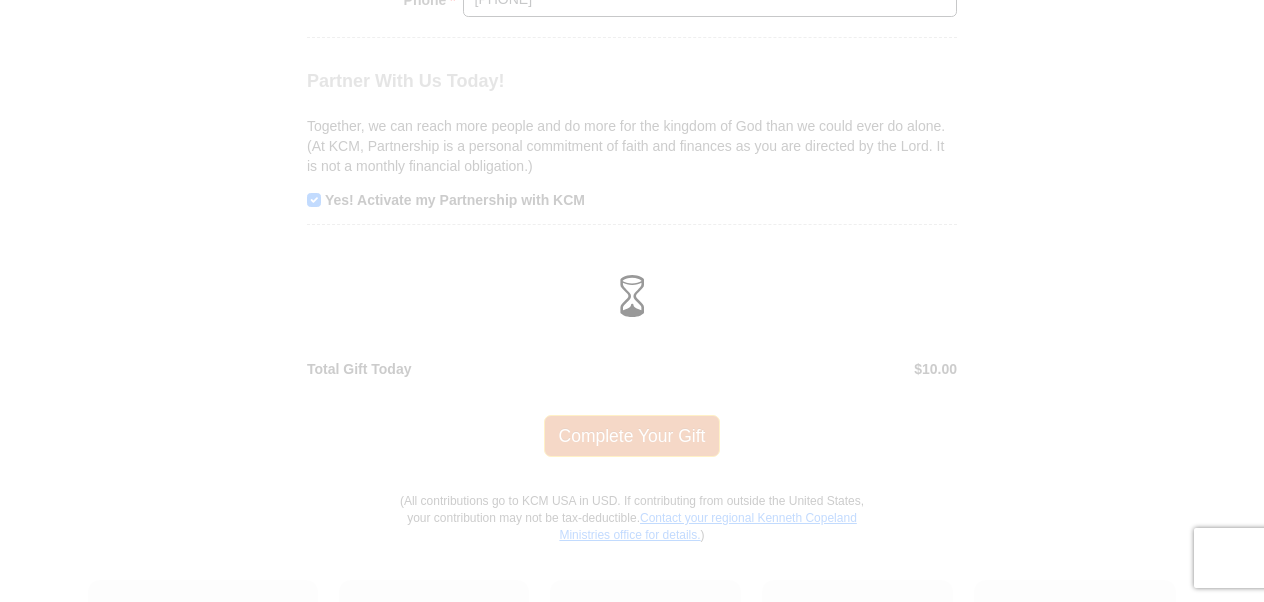 scroll, scrollTop: 1885, scrollLeft: 0, axis: vertical 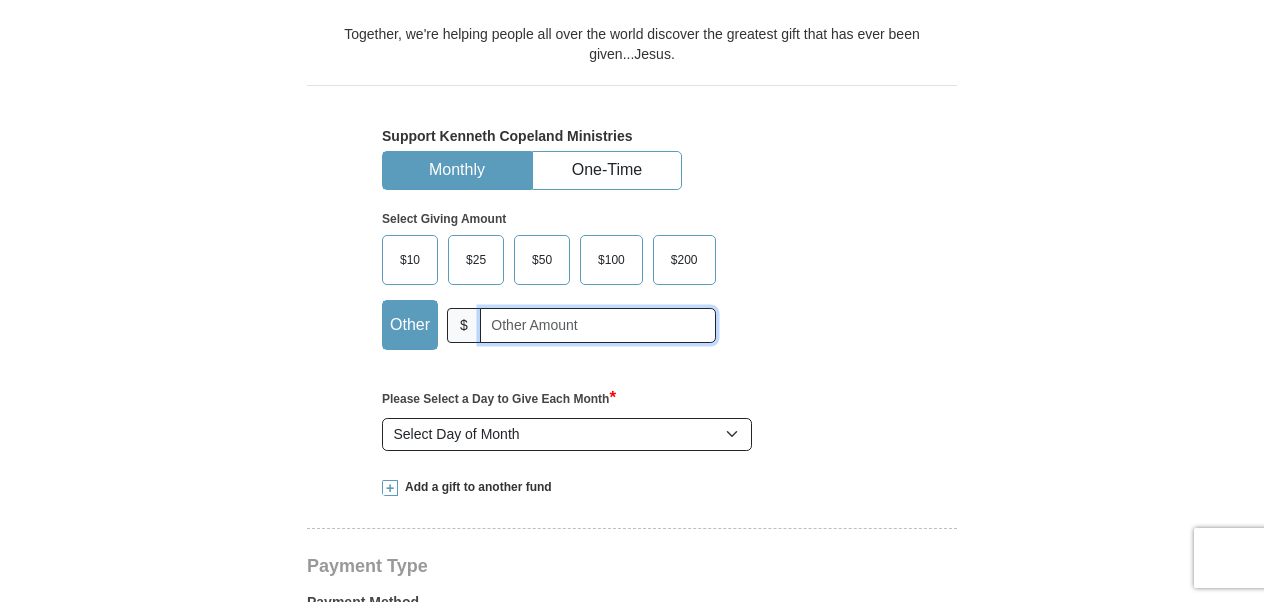 click at bounding box center (598, 325) 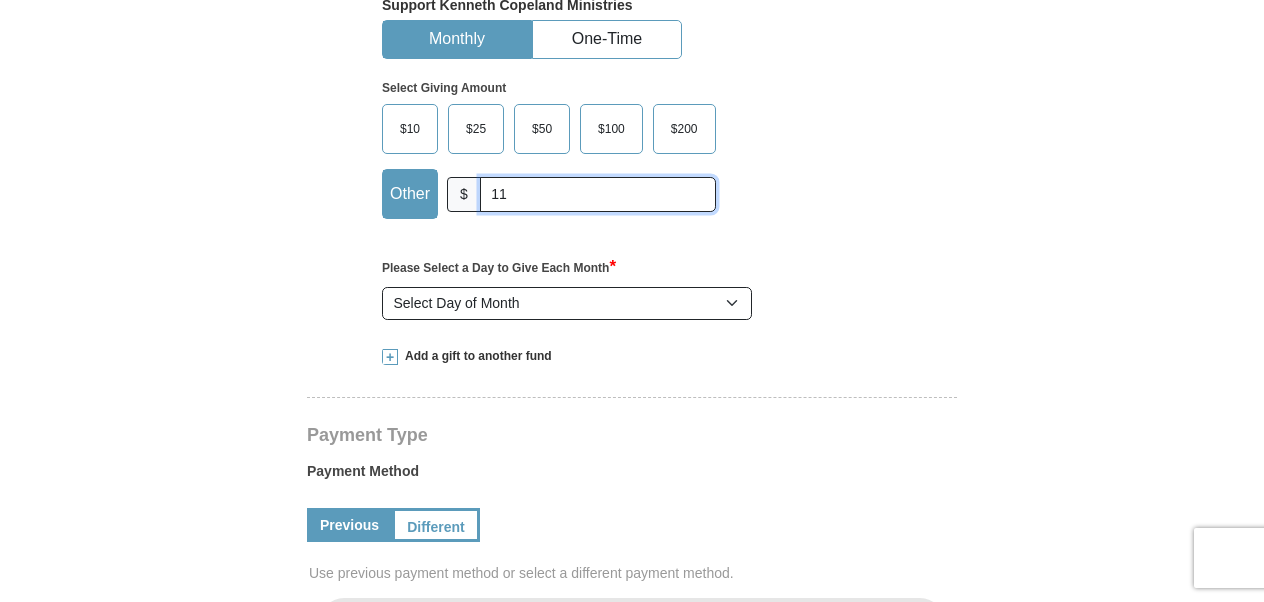 scroll, scrollTop: 800, scrollLeft: 0, axis: vertical 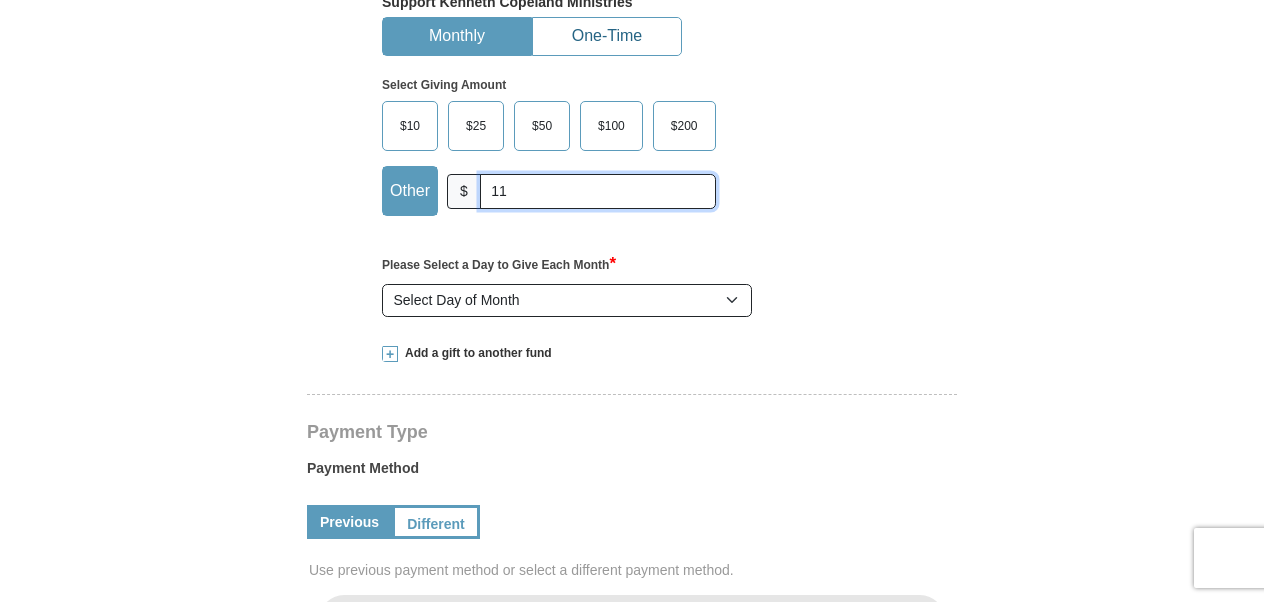 type on "11" 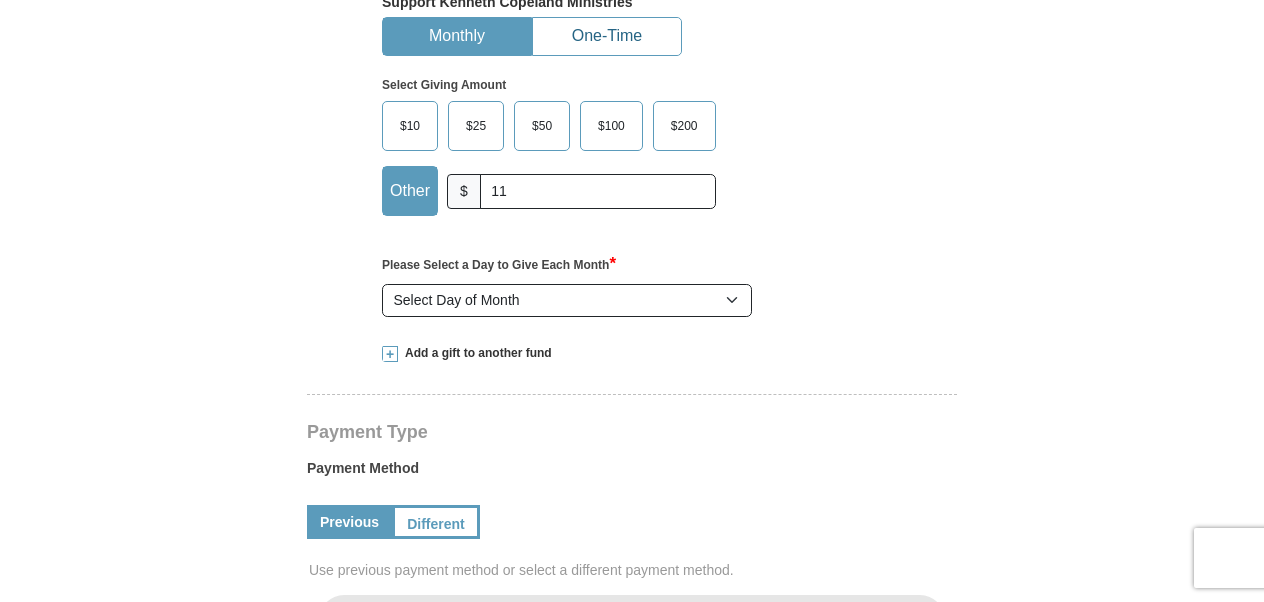 click on "One-Time" at bounding box center (607, 36) 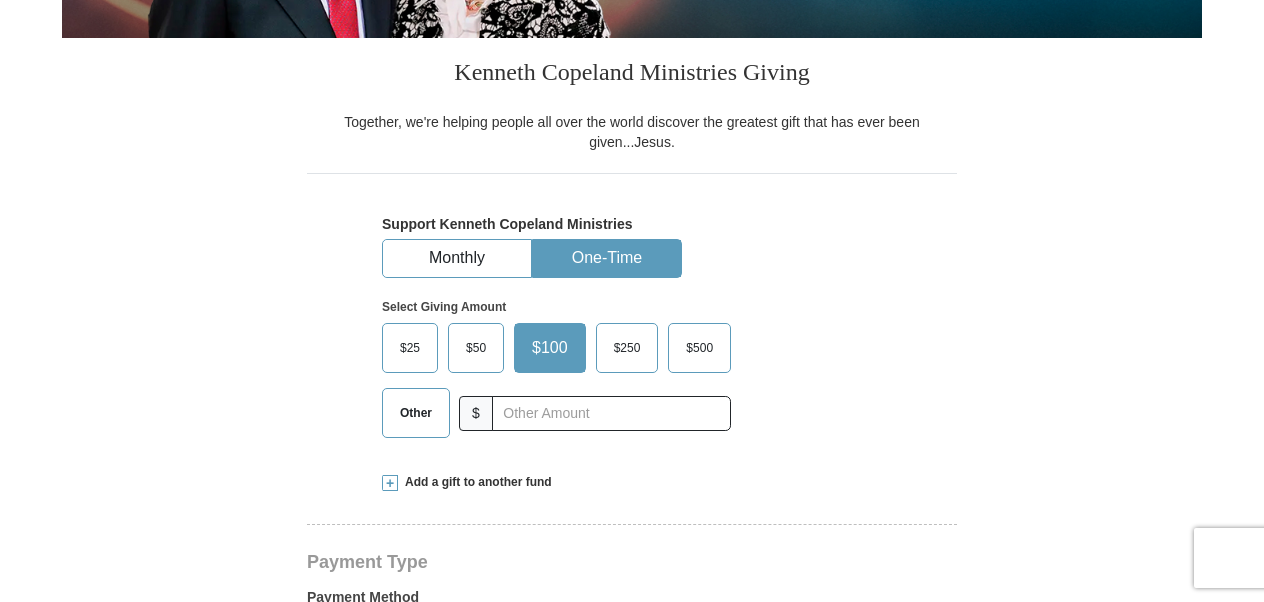 scroll, scrollTop: 666, scrollLeft: 0, axis: vertical 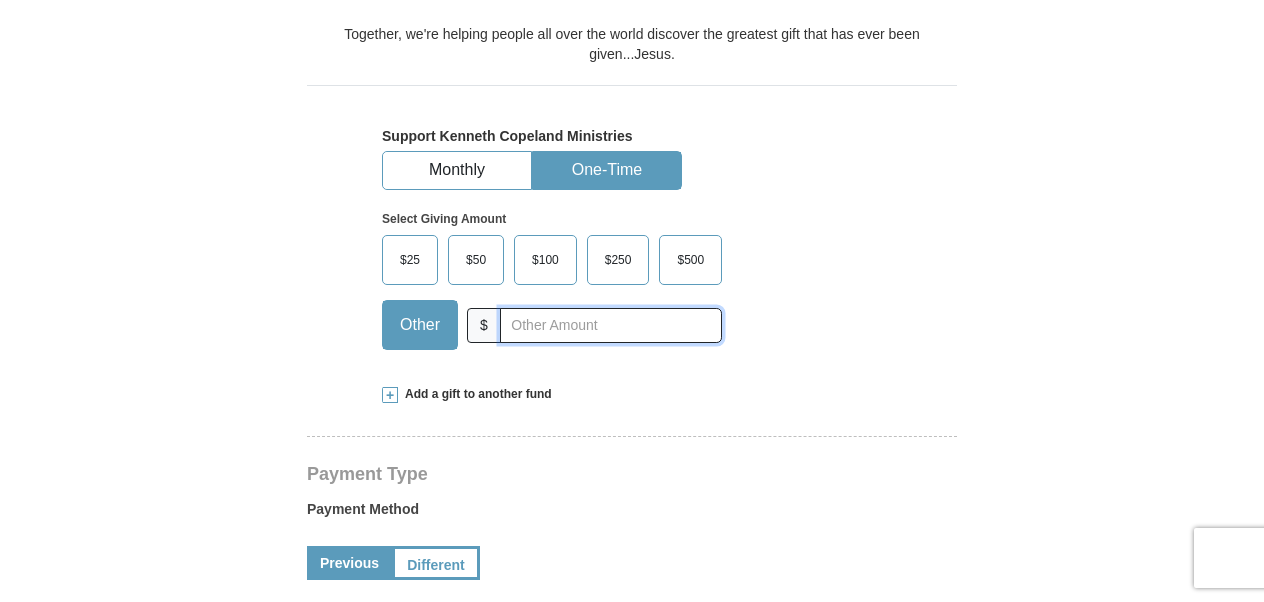 click at bounding box center [611, 325] 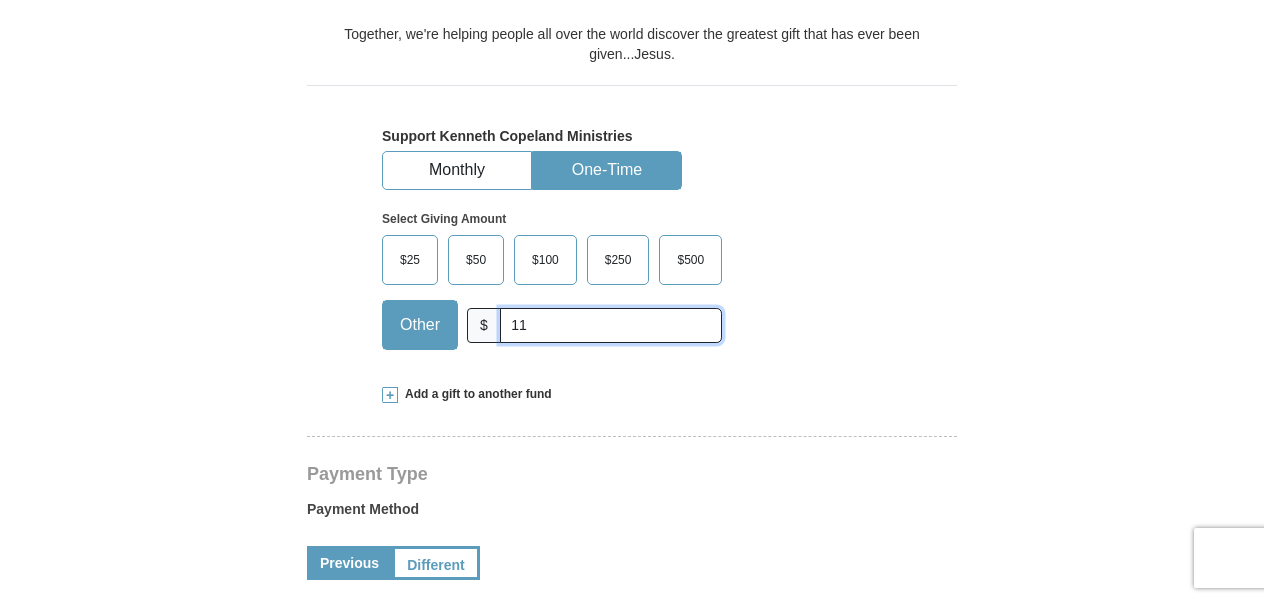type on "11" 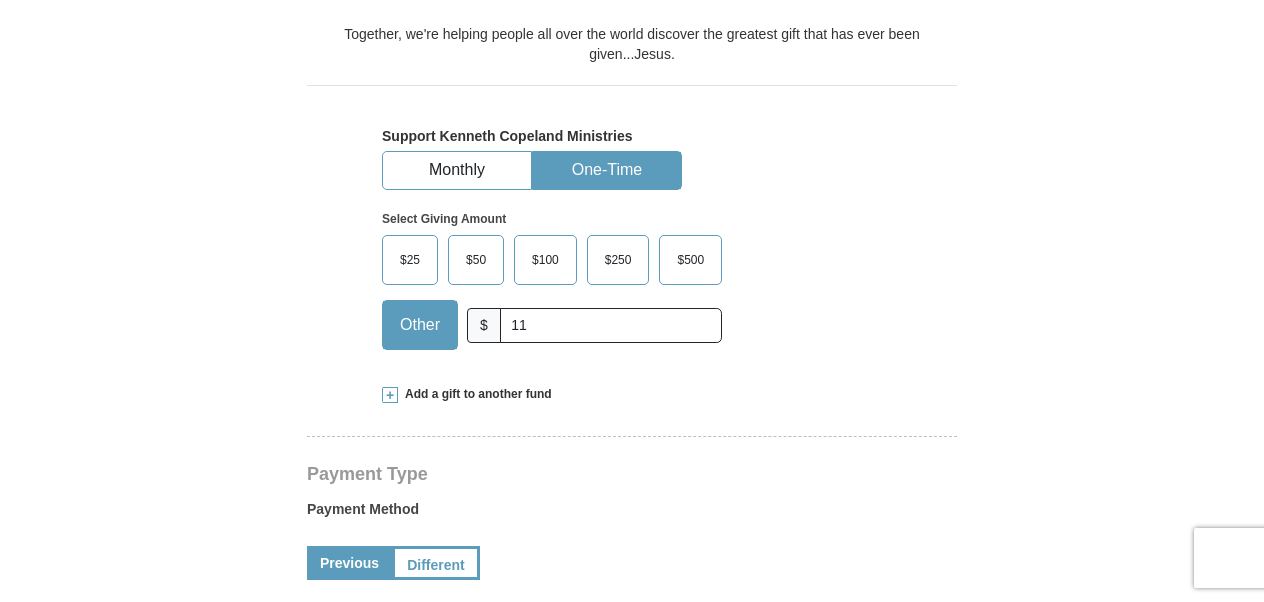 click on "[FIRST] [LAST] Ministries Giving
Together, we're helping people all over the world discover the greatest gift that has ever been given...Jesus.
Support [FIRST] [LAST] Ministries
Monthly
One-Time
Select Giving Amount
Amount must be a valid number
The total gift cannot be less than $1.00
$25 $50" at bounding box center (632, 641) 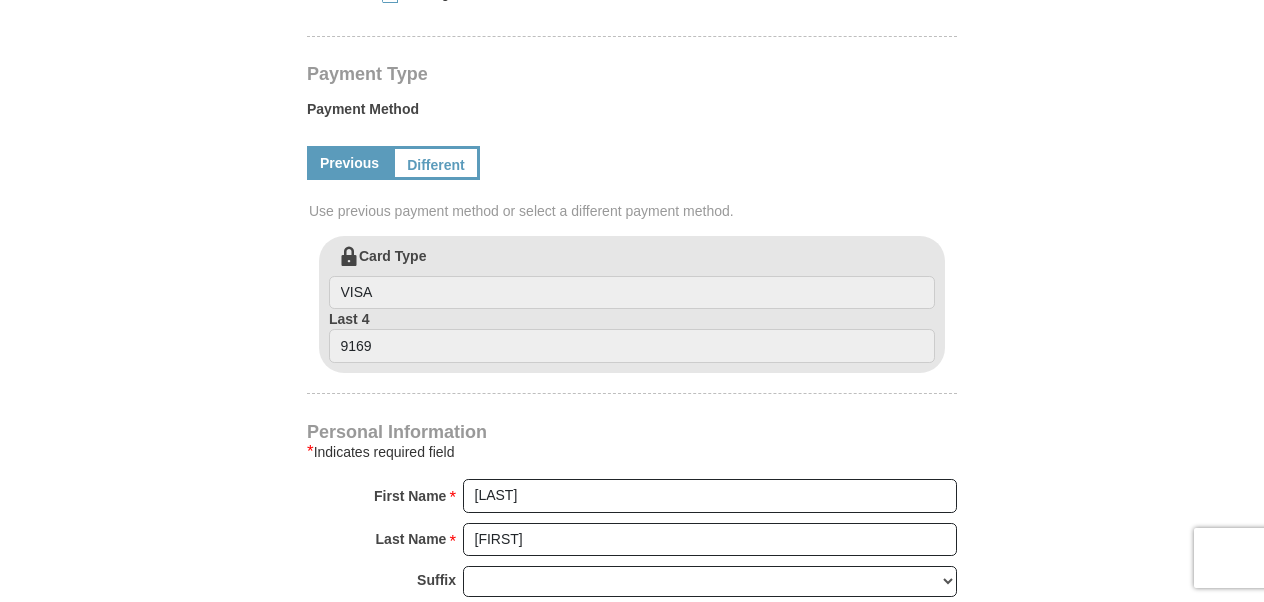 scroll, scrollTop: 1066, scrollLeft: 0, axis: vertical 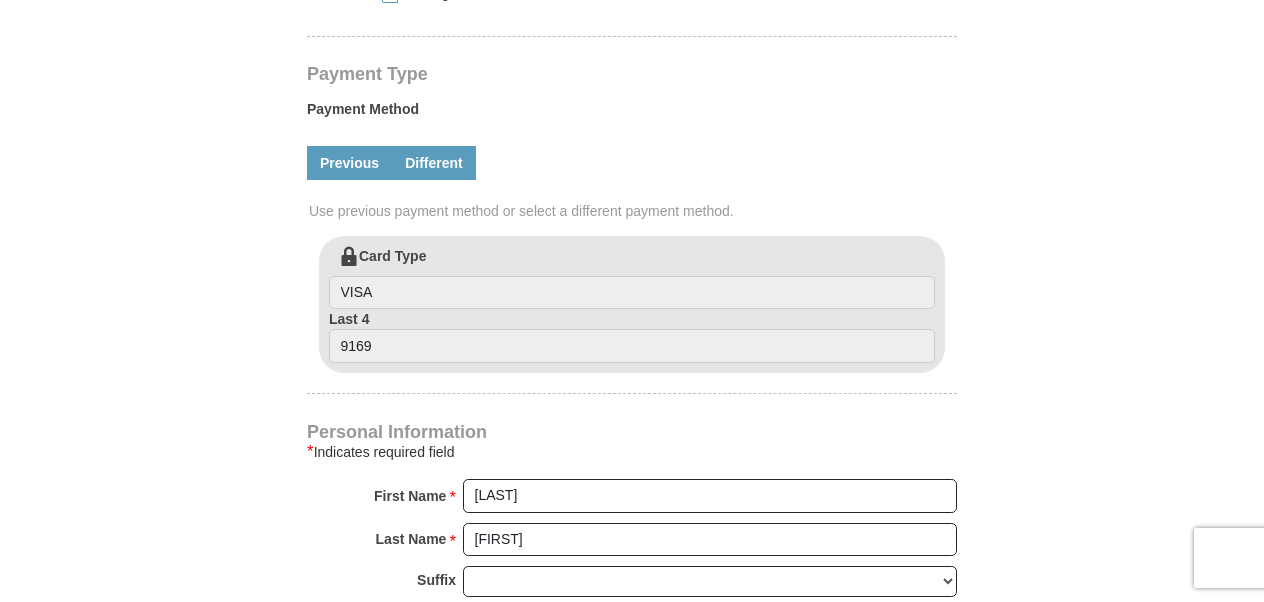 click on "Different" at bounding box center [434, 163] 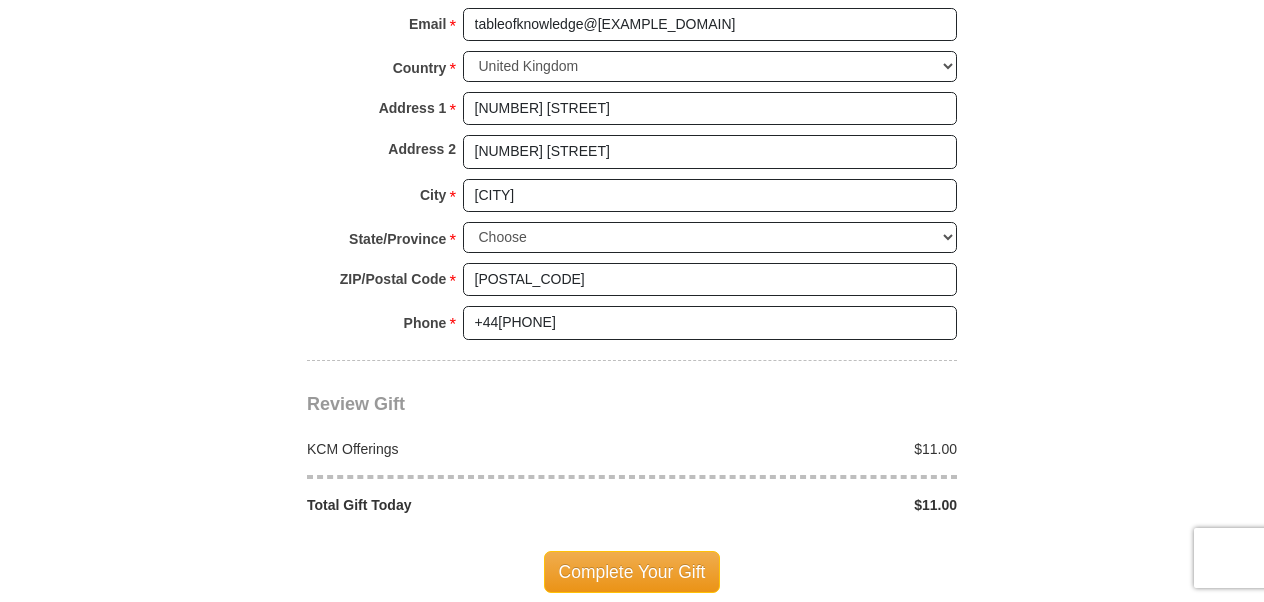 scroll, scrollTop: 2000, scrollLeft: 0, axis: vertical 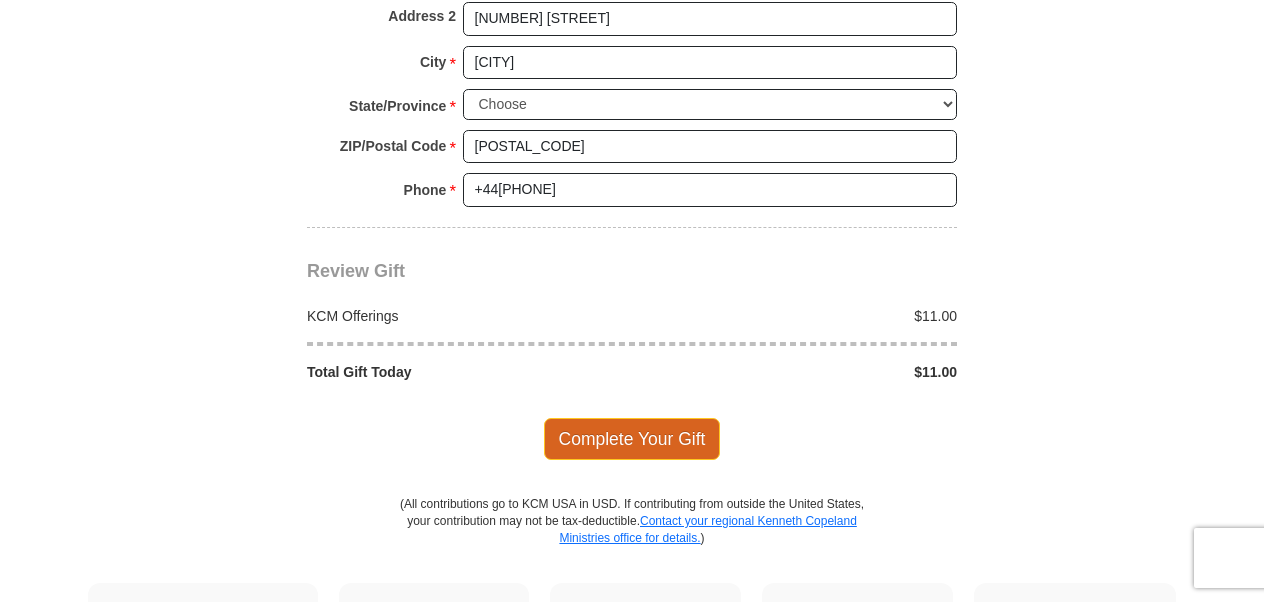 click on "Complete Your Gift" at bounding box center [632, 439] 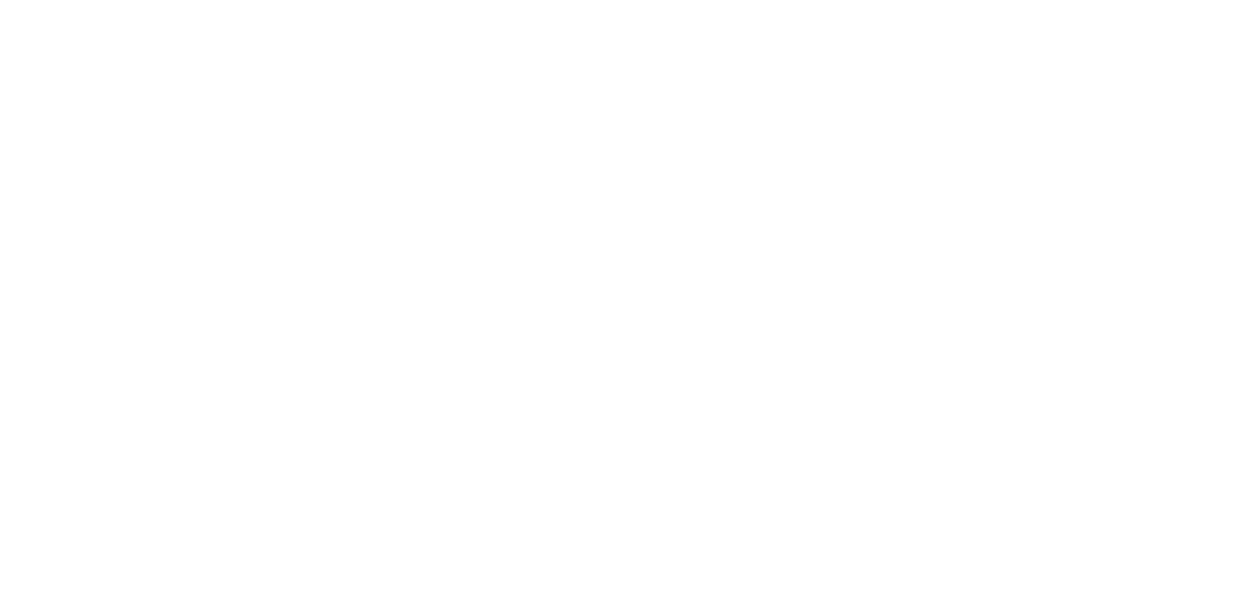 scroll, scrollTop: 0, scrollLeft: 0, axis: both 